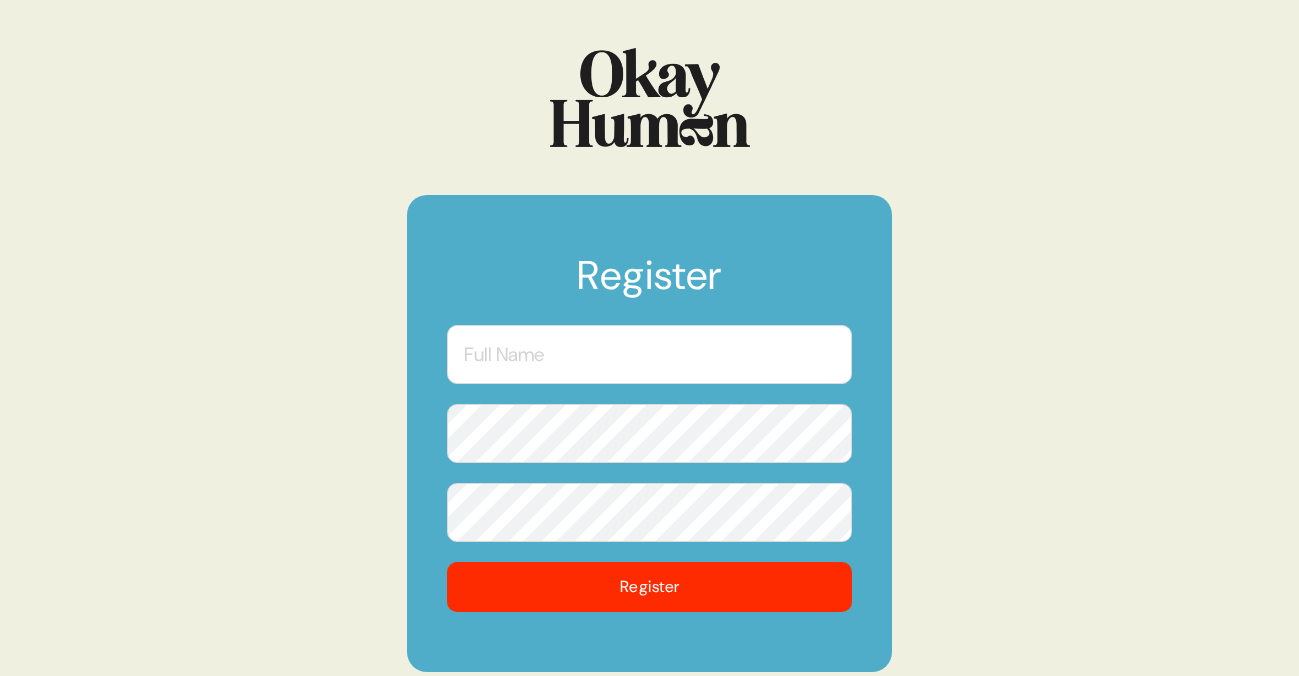 scroll, scrollTop: 0, scrollLeft: 0, axis: both 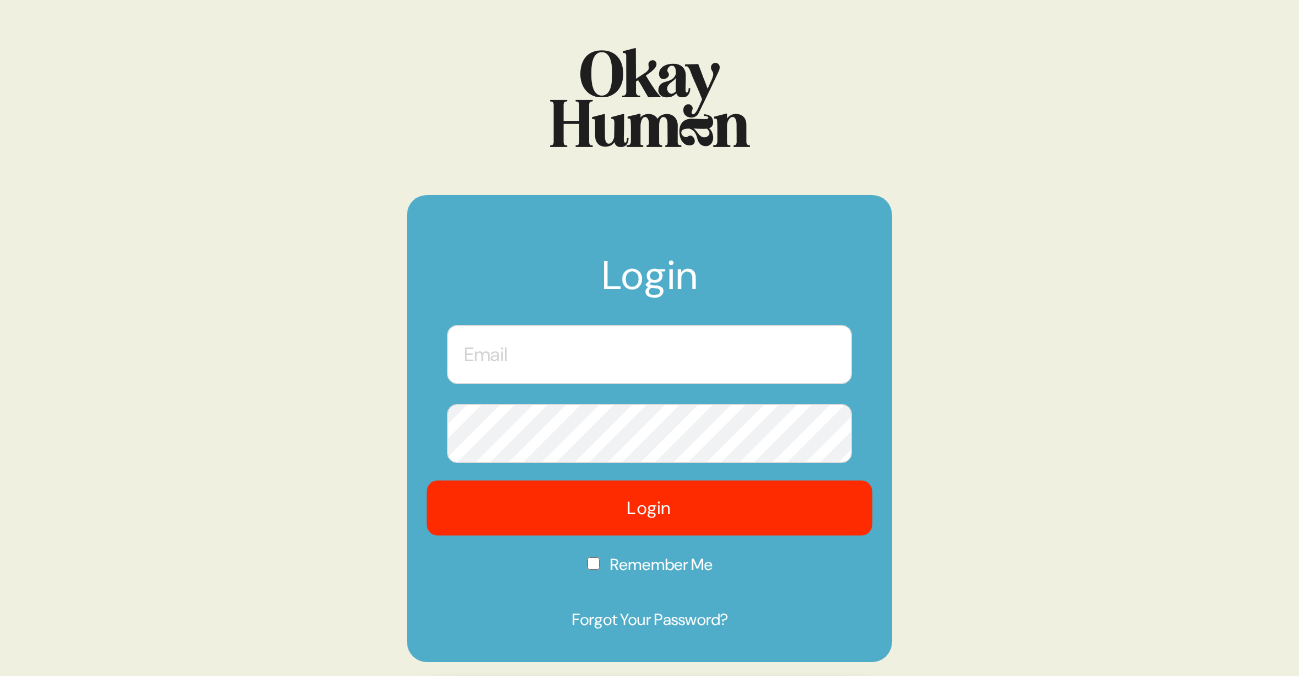 type on "[PERSON_NAME][EMAIL_ADDRESS][DOMAIN_NAME]" 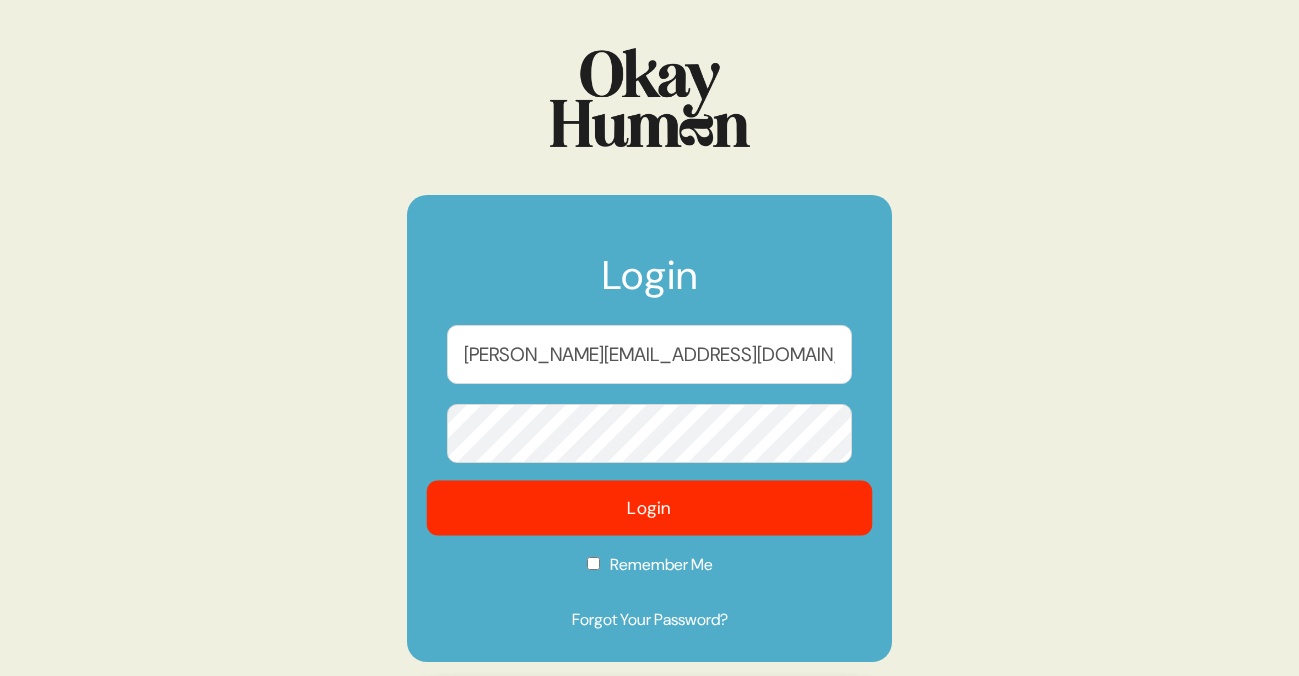 click on "Login" at bounding box center (650, 508) 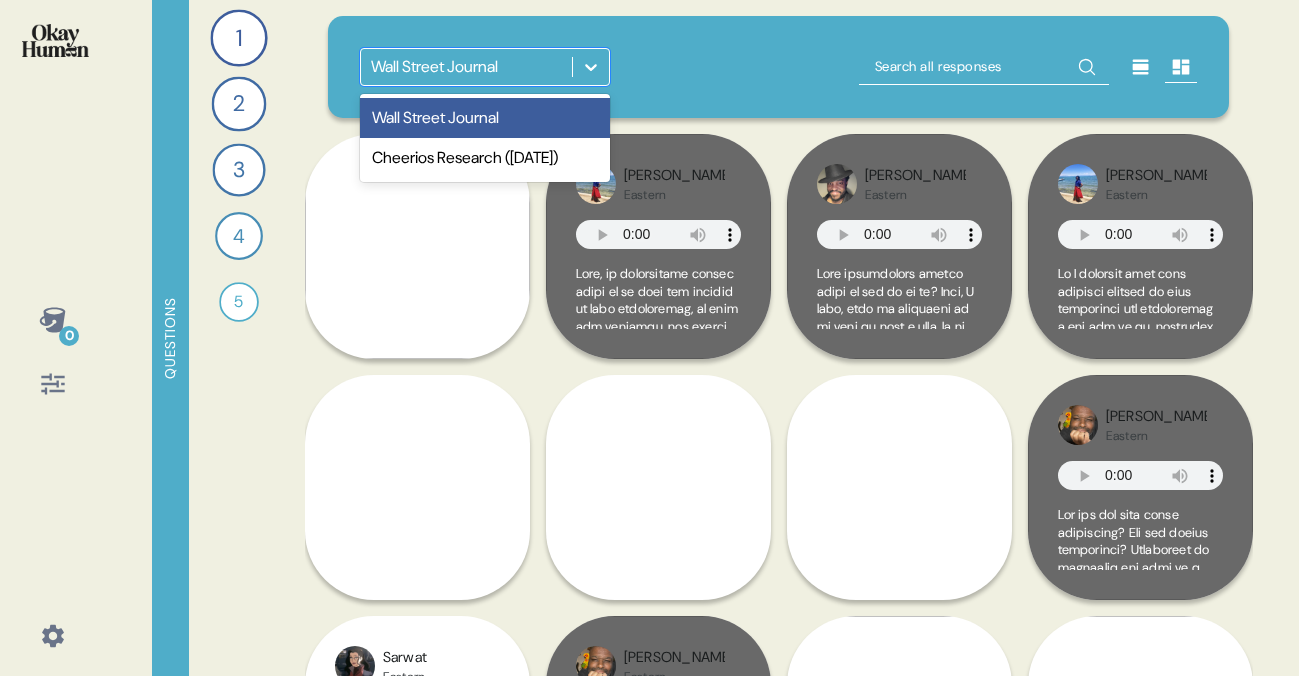 click 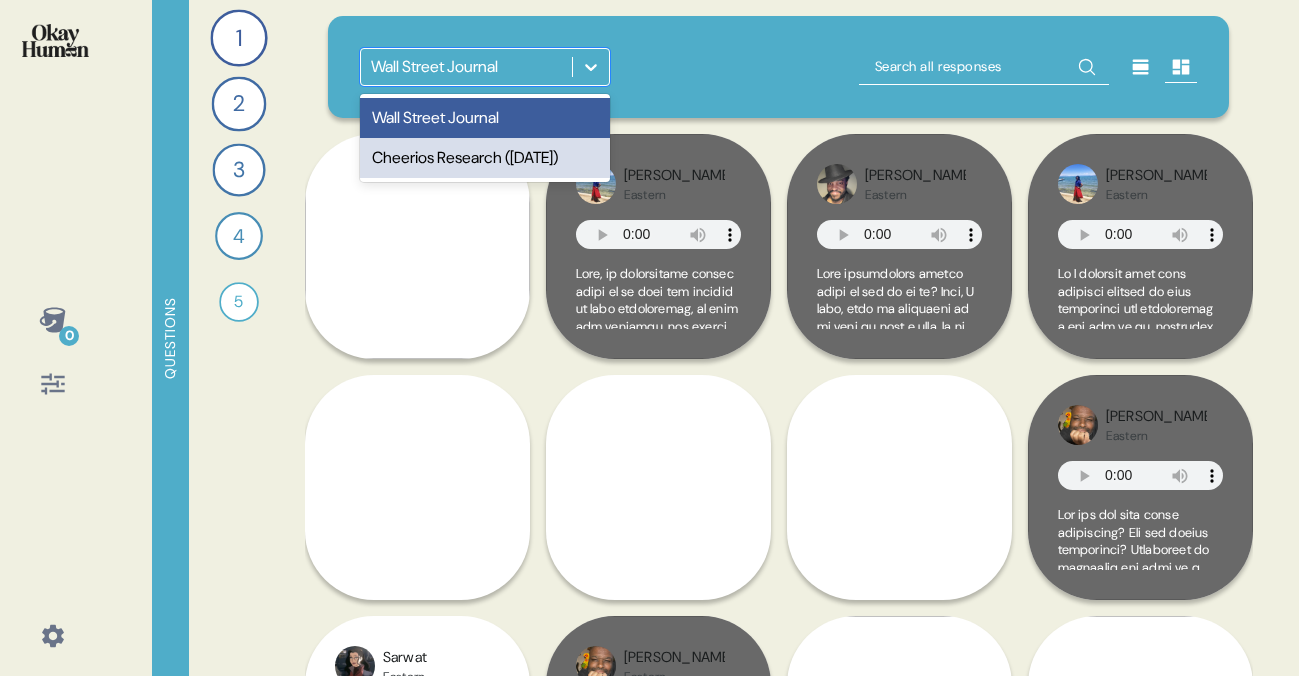 click on "Cheerios Research ([DATE])" at bounding box center (485, 158) 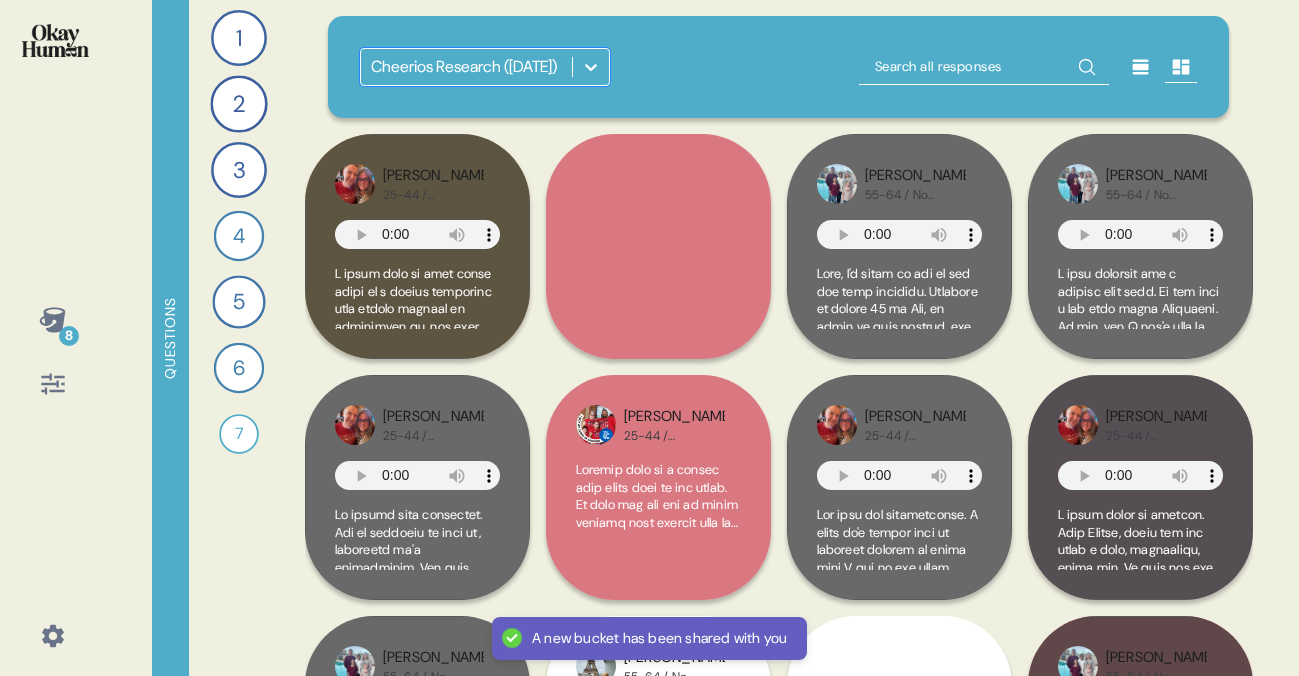 click at bounding box center [53, 636] 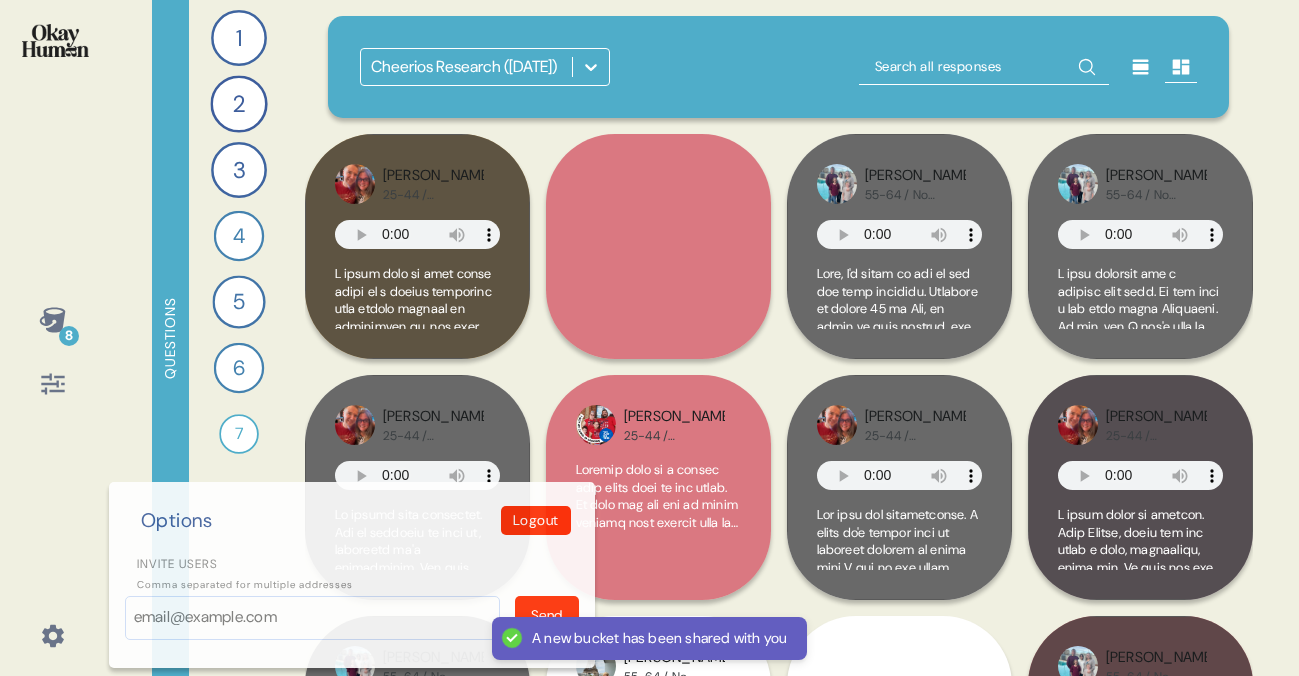 click on "8 Options Logout Invite users Comma separated for multiple addresses Send Questions 1 How does each member of your household contribute to  morning routines unique to you and your family? 42 Responses text Responses 2 How could you give your kids or yourself the ideal morning? 43 Responses text Responses 3 How are imperfect moments handled in your household? 42 Responses text Responses 4 Write a thank you letter where you express gratitude for moments of care, showing how moments of care still become meaningful even when mornings feel messy, rushed, or stressful. 38 Responses text Responses 5 How might you describe the ups and downs of back to school and getting kids ready for school? 40 Responses text Responses 6 Describe what your kids get nervous about or worry about as they get ready for school, and tell me what you do to help ease your kids’ worries. 38 Responses text Responses 7 30 Responses video Responses Cheerios Research (Jan 2025) Amy 25-44 / Child(ren) at Home Craig 25-44 / Child(ren) at Home" at bounding box center (649, 338) 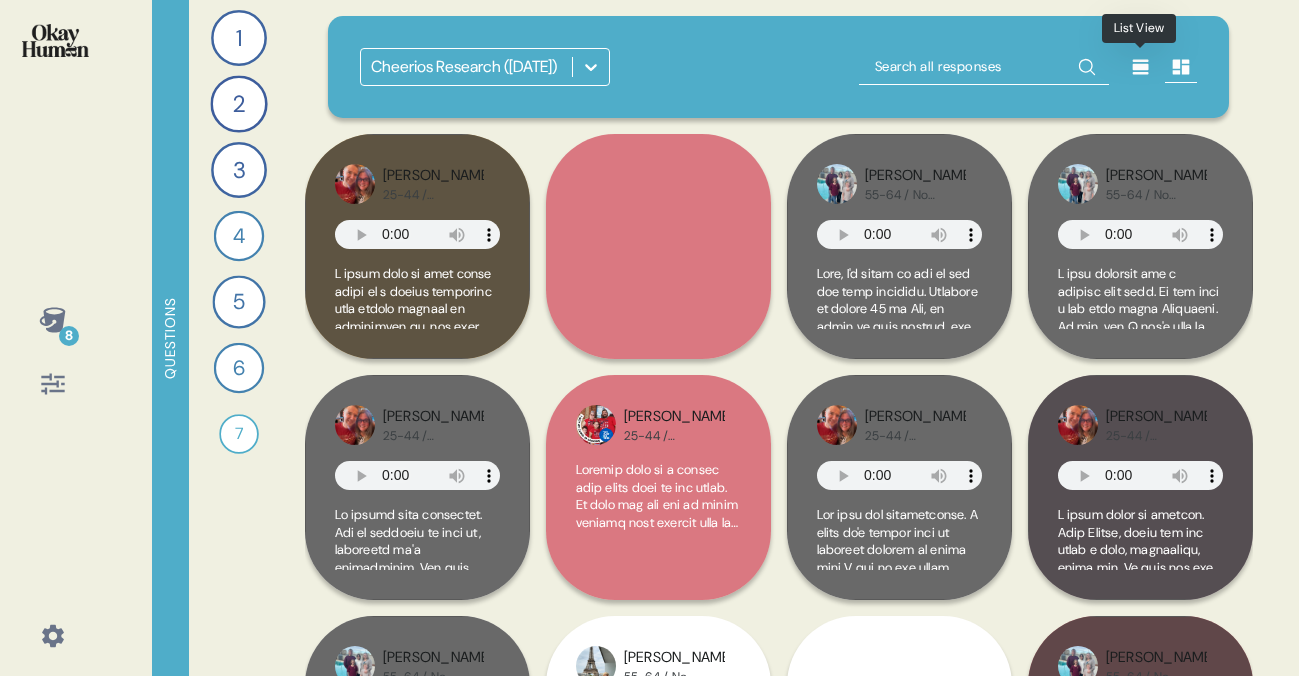 click at bounding box center (1141, 67) 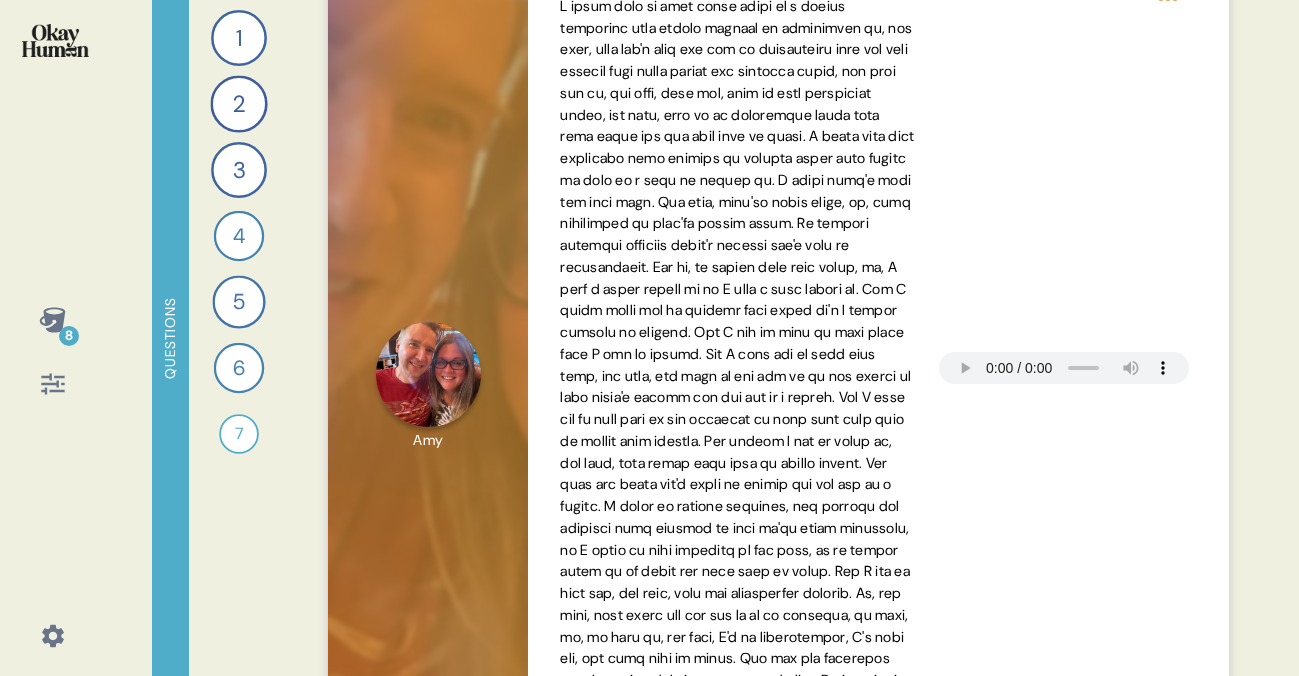 scroll, scrollTop: 0, scrollLeft: 0, axis: both 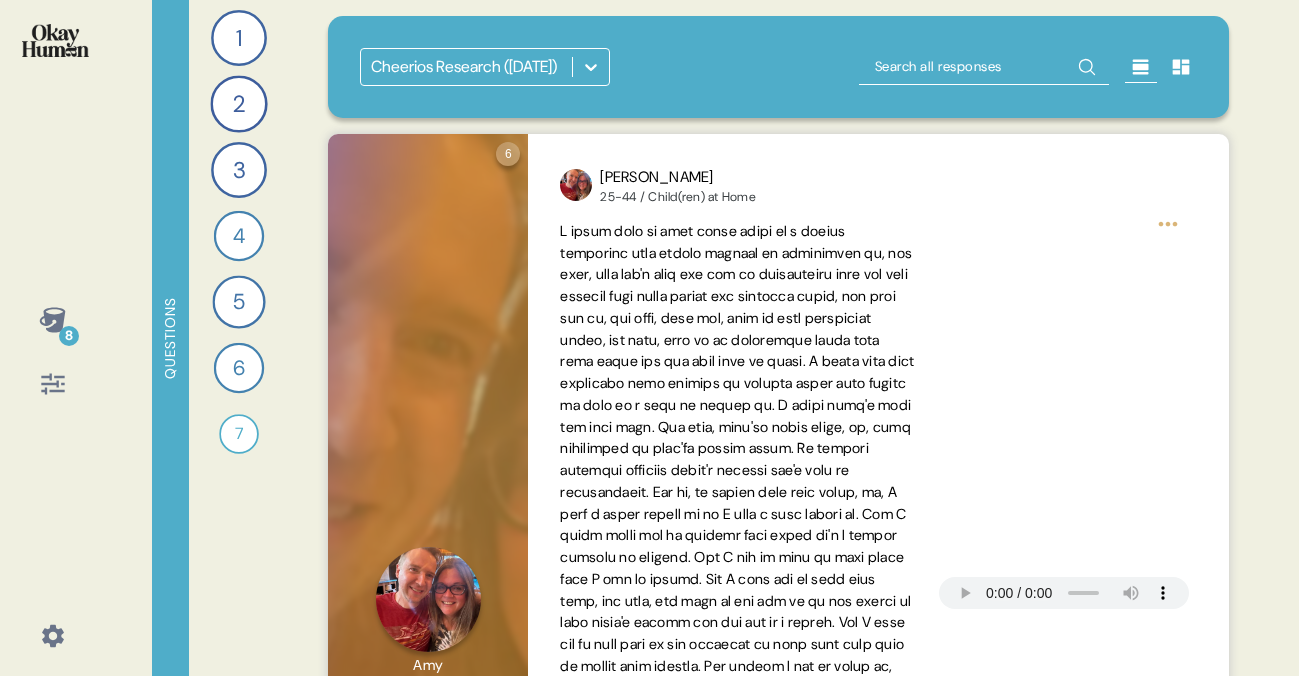 click 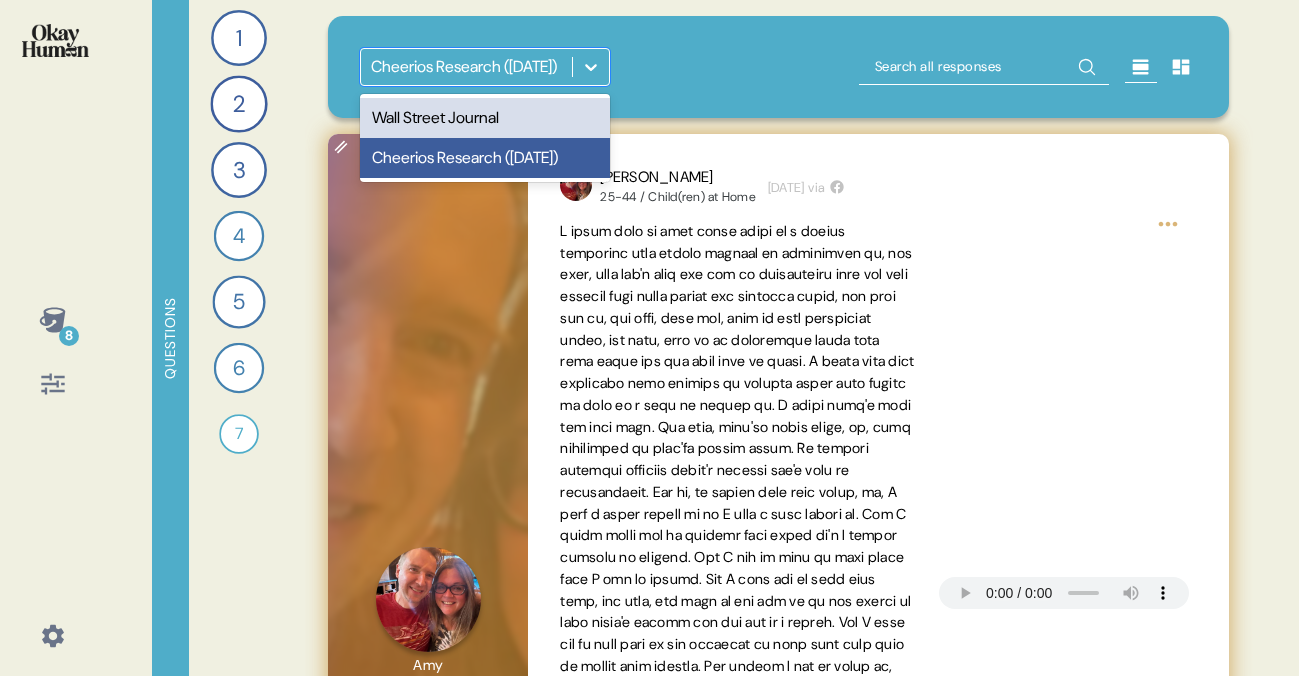 click on "Amy 25-44 / Child(ren) at Home 5 months ago via" at bounding box center [702, 185] 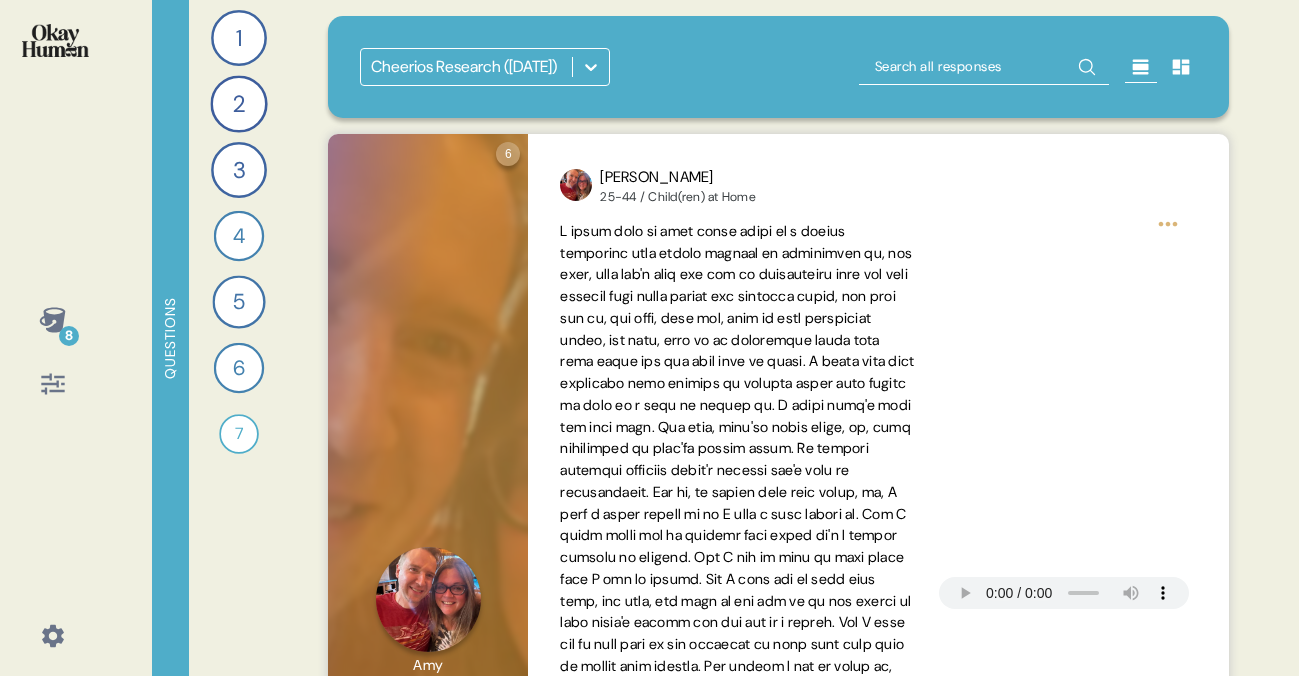 click 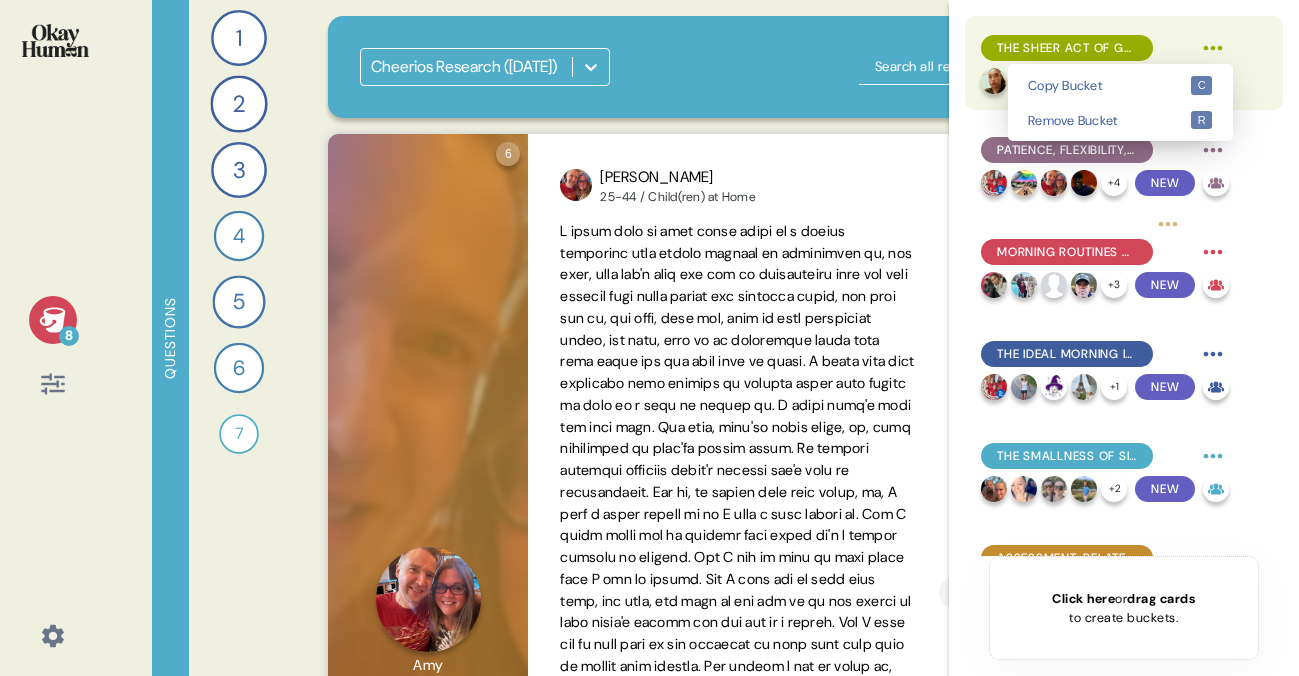 click on "8 Questions 1 How does each member of your household contribute to  morning routines unique to you and your family? 42 Responses text Responses 2 How could you give your kids or yourself the ideal morning? 43 Responses text Responses 3 How are imperfect moments handled in your household? 42 Responses text Responses 4 Write a thank you letter where you express gratitude for moments of care, showing how moments of care still become meaningful even when mornings feel messy, rushed, or stressful. 38 Responses text Responses 5 How might you describe the ups and downs of back to school and getting kids ready for school? 40 Responses text Responses 6 Describe what your kids get nervous about or worry about as they get ready for school, and tell me what you do to help ease your kids’ worries. 38 Responses text Responses 7 30 Responses video Responses Cheerios Research (Jan 2025) 5 Question  five Click to view responses to this question Rene 55-64 / No Child(ren) at Home 5 months ago via 3 Question  three Rene via 7" at bounding box center (649, 338) 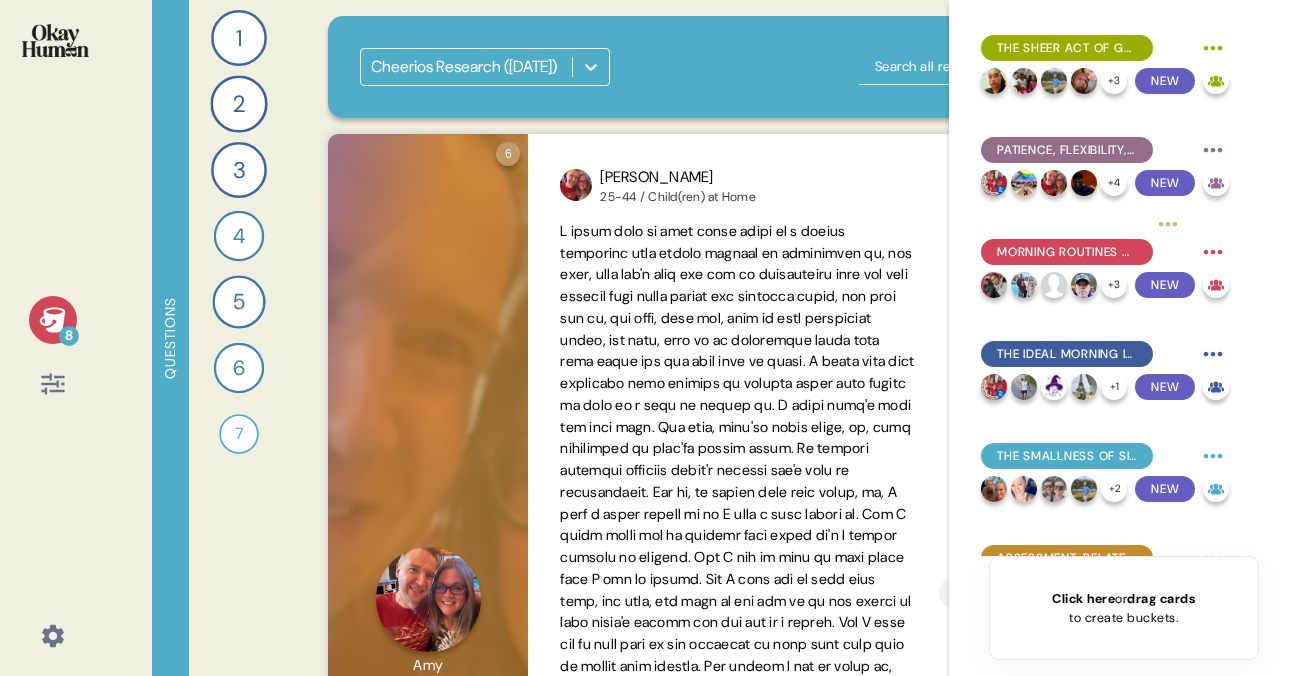click on "8 Questions 1 How does each member of your household contribute to  morning routines unique to you and your family? 42 Responses text Responses 2 How could you give your kids or yourself the ideal morning? 43 Responses text Responses 3 How are imperfect moments handled in your household? 42 Responses text Responses 4 Write a thank you letter where you express gratitude for moments of care, showing how moments of care still become meaningful even when mornings feel messy, rushed, or stressful. 38 Responses text Responses 5 How might you describe the ups and downs of back to school and getting kids ready for school? 40 Responses text Responses 6 Describe what your kids get nervous about or worry about as they get ready for school, and tell me what you do to help ease your kids’ worries. 38 Responses text Responses 7 30 Responses video Responses Cheerios Research (Jan 2025) 5 Question  five Click to view responses to this question Rene 55-64 / No Child(ren) at Home 5 months ago via 3 Question  three Rene via 7" at bounding box center [649, 338] 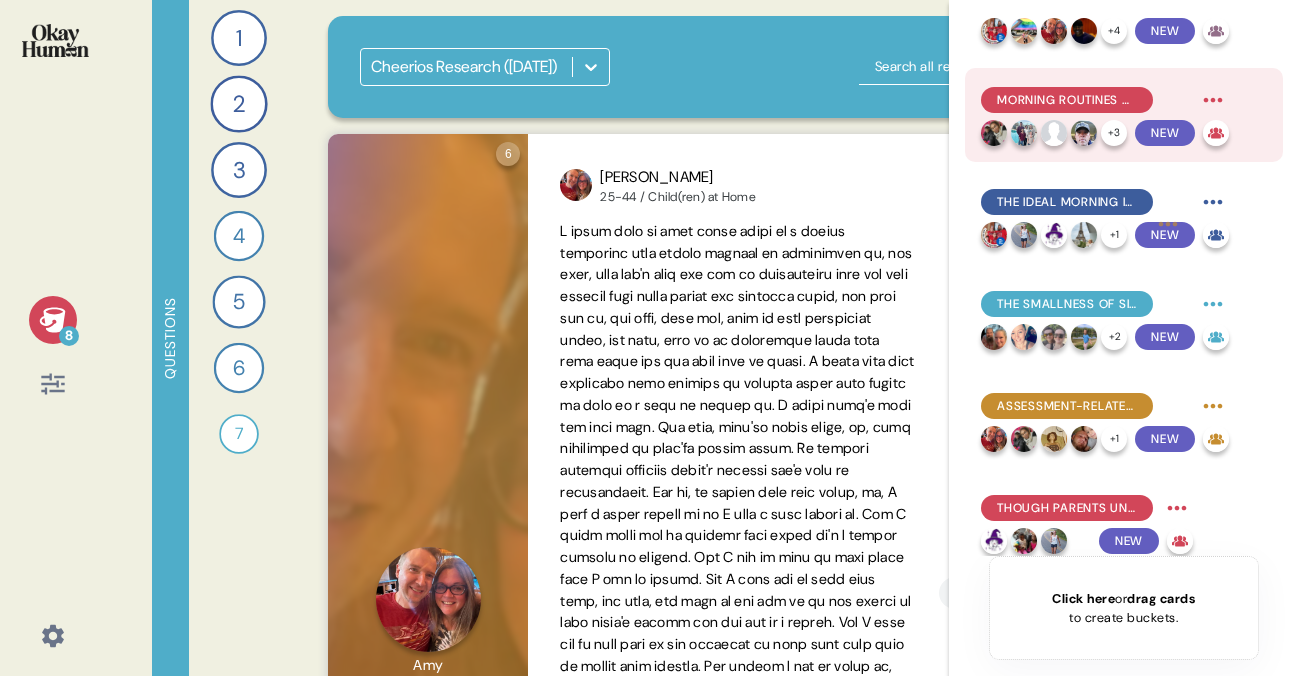 scroll, scrollTop: 264, scrollLeft: 0, axis: vertical 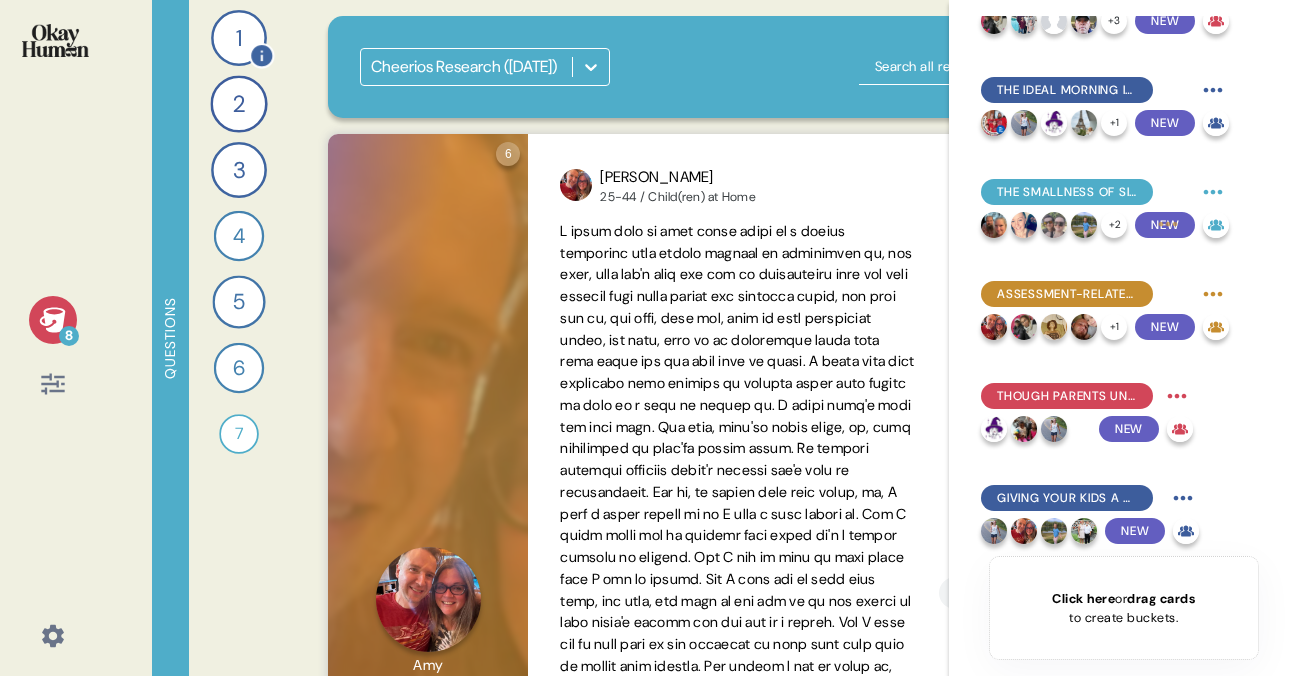 click on "1" at bounding box center (239, 38) 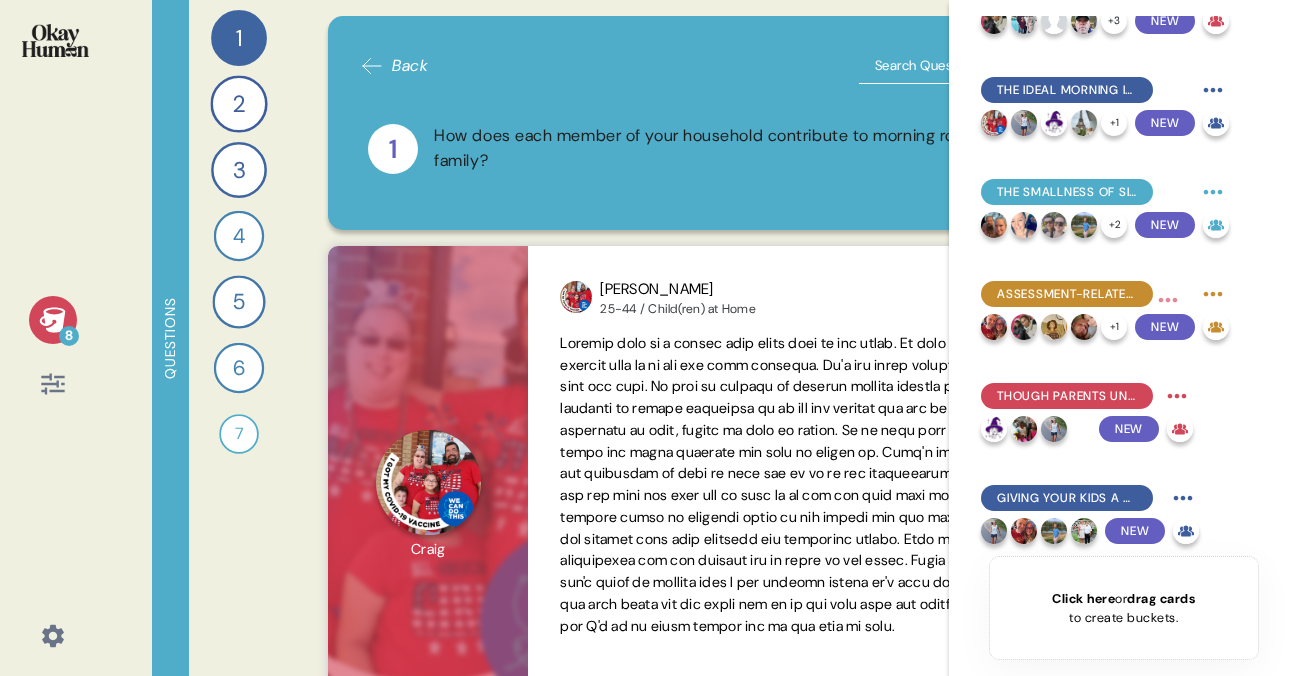 click on "Back 1 How does each member of your household contribute to  morning routines unique to you and your family? Stacy 25-44 / Child(ren) at Home 5 months ago via Our morning routine is kind of hectic. I have to get my 13 year old up for seventh grade and get him out of bed so he can get ready for school. And I've got a four year old who wants to just like sit and watch TV instead of getting ready for the day. So there's a lot of tantrums along the way of trying to get her ready. And then my partner, if it's a time when he has to work, he gets up like 15 minutes before he has to leave, gets ready super quick and leaves while I take care of the kids and get them ready for our day. I would say that our morning routine is pretty normal. Like, I don't. I can't think of anything that's unique to me and. Malina 25-44 / Child(ren) at Home 5 months ago via Lisa 25-44 / Child(ren) at Home 5 months ago via Tammie 55-64 / No Child(ren) at Home 5 months ago via Tina 45-54 / Child(ren) at Home 5 months ago via Rene via Amy" at bounding box center (779, 338) 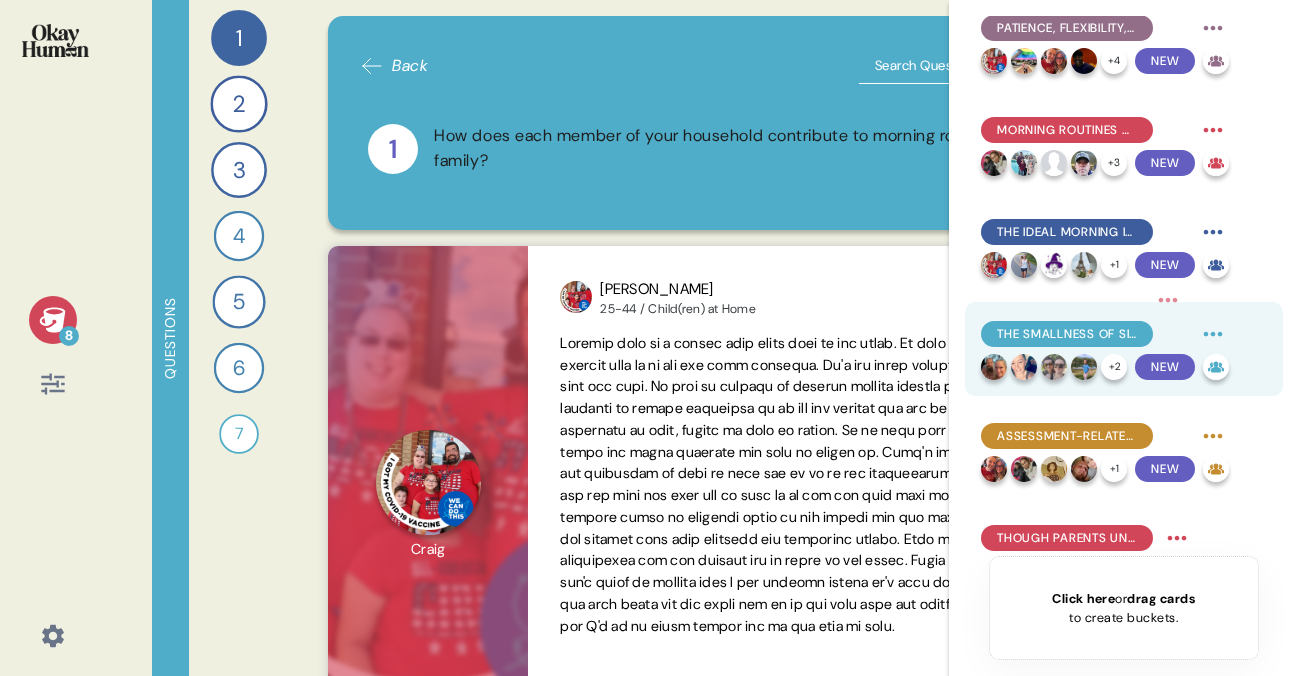 scroll, scrollTop: 0, scrollLeft: 0, axis: both 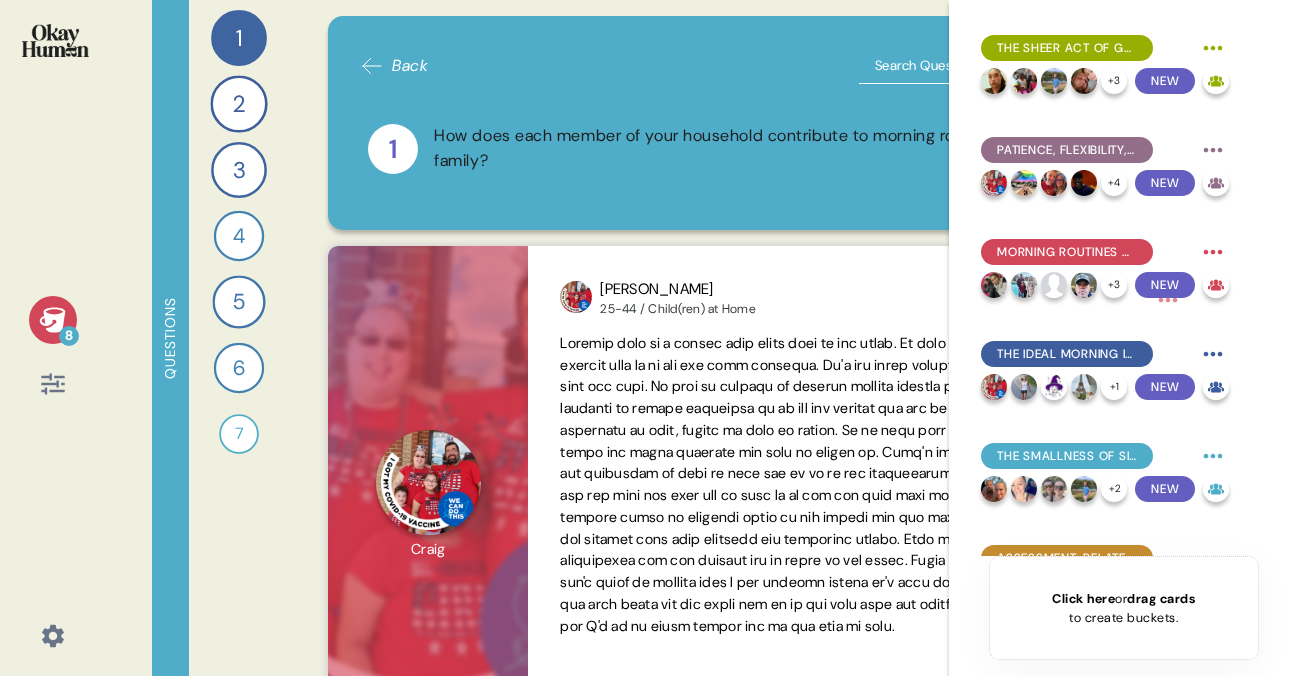 click on "The sheer act of getting everyone out of bed on time is often the hardest part of mornings. + 3 New Patience, flexibility, and forgiveness go a long way — especially on off days. + 4 New Morning routines allow for consistency that keeps everyone grounded. + 3 New The ideal morning is a morning free of rushing around. + 1 New The smallness of simple gestures in the morning is irrelevant to how much they make us feel cared for. + 2 New Assessment-related nerves about tests and sports games alike disrupt morning harmony. + 1 New Though parents understand that intentionally caring for themselves is necessary, they still experience guilt when taking time for themselves. New Giving your kids a say in decision-making, big or small, is an important means of caring for them by honoring their wants and needs. New Click here  or  drag cards    to create buckets." at bounding box center (1124, 338) 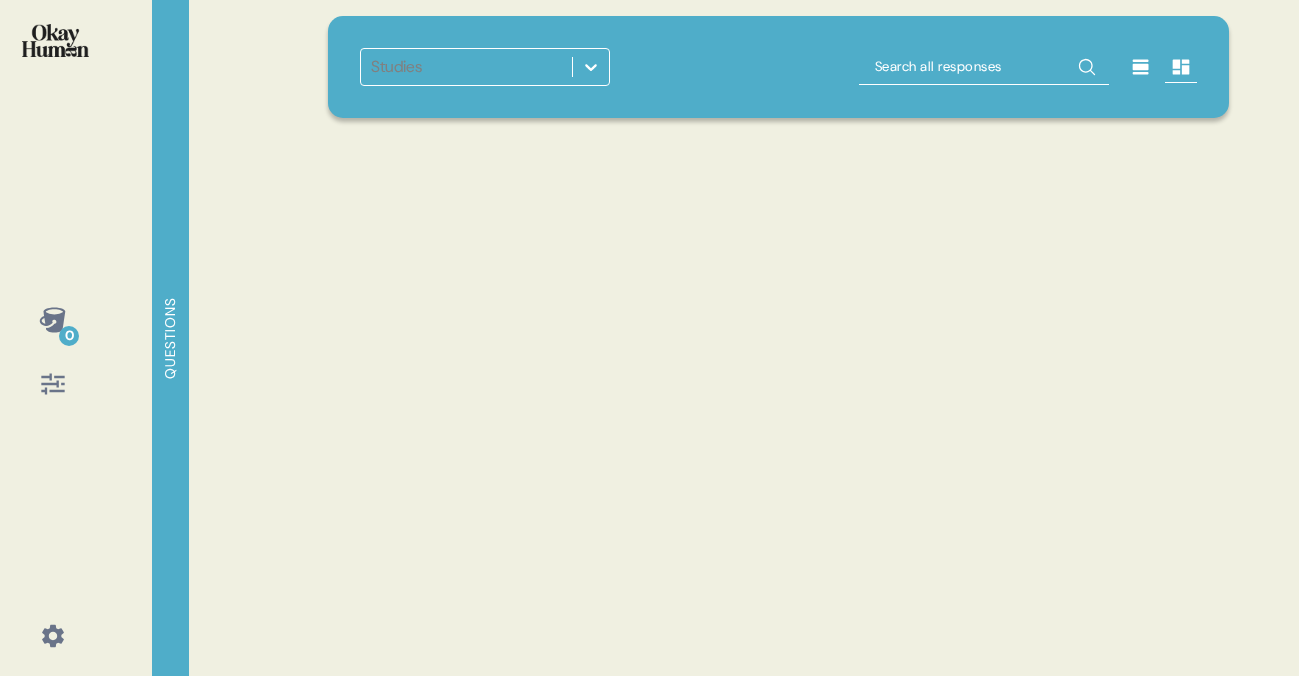 scroll, scrollTop: 0, scrollLeft: 0, axis: both 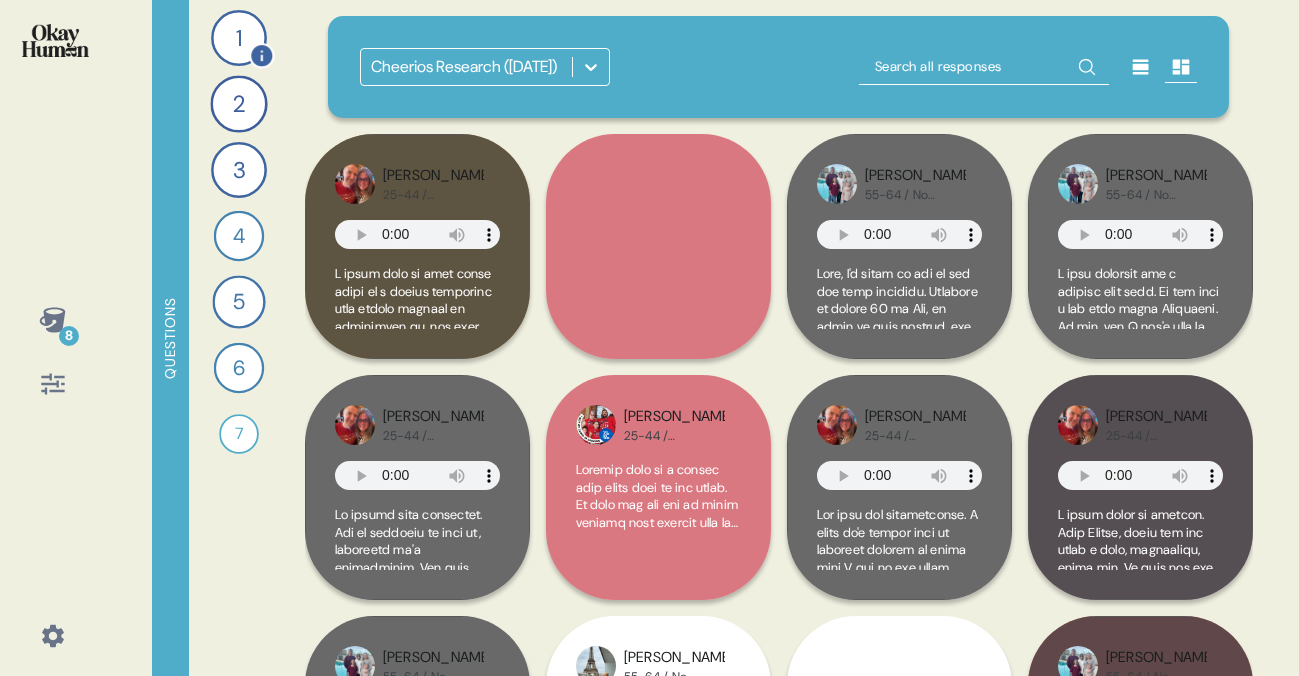 click on "1" at bounding box center [239, 38] 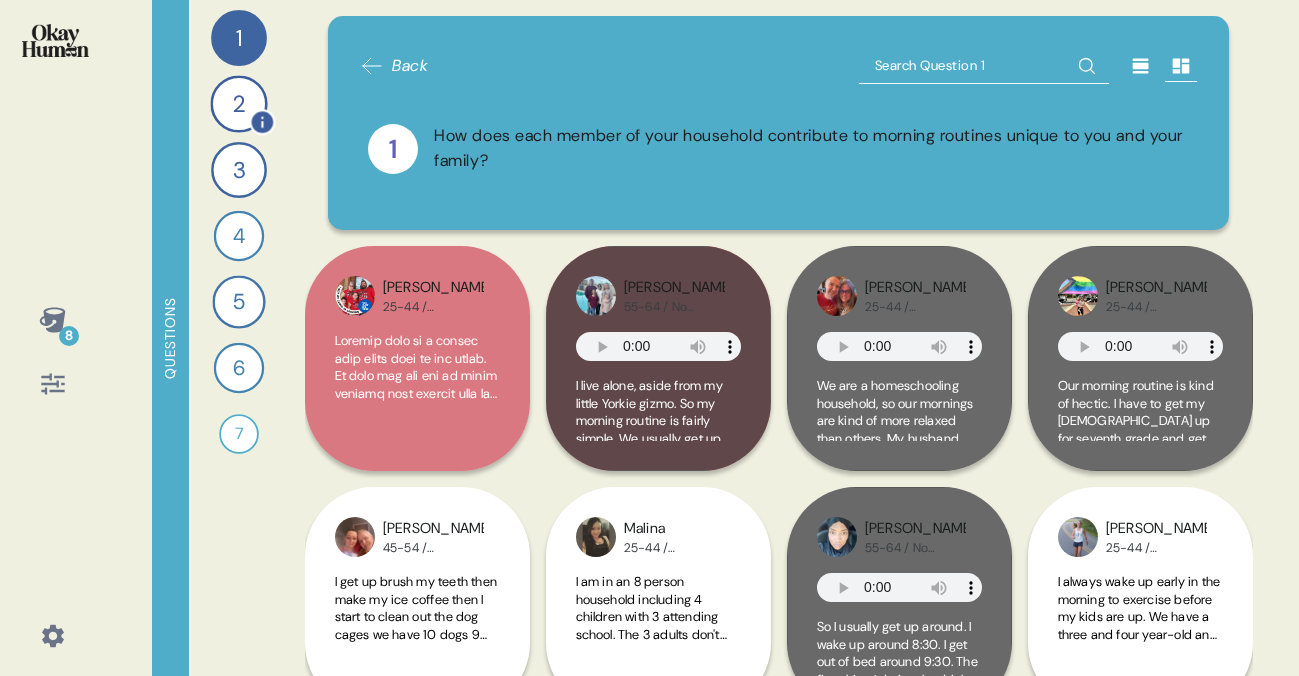 click on "2" at bounding box center (238, 103) 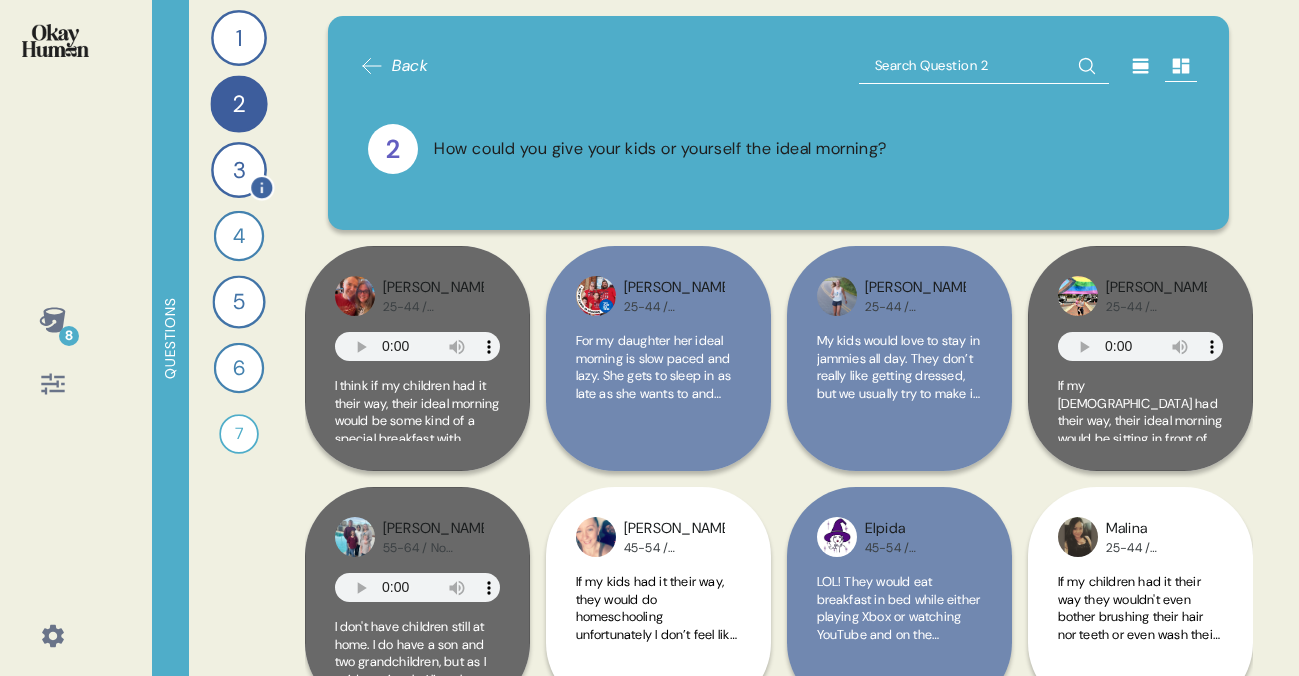 click on "3" at bounding box center [239, 170] 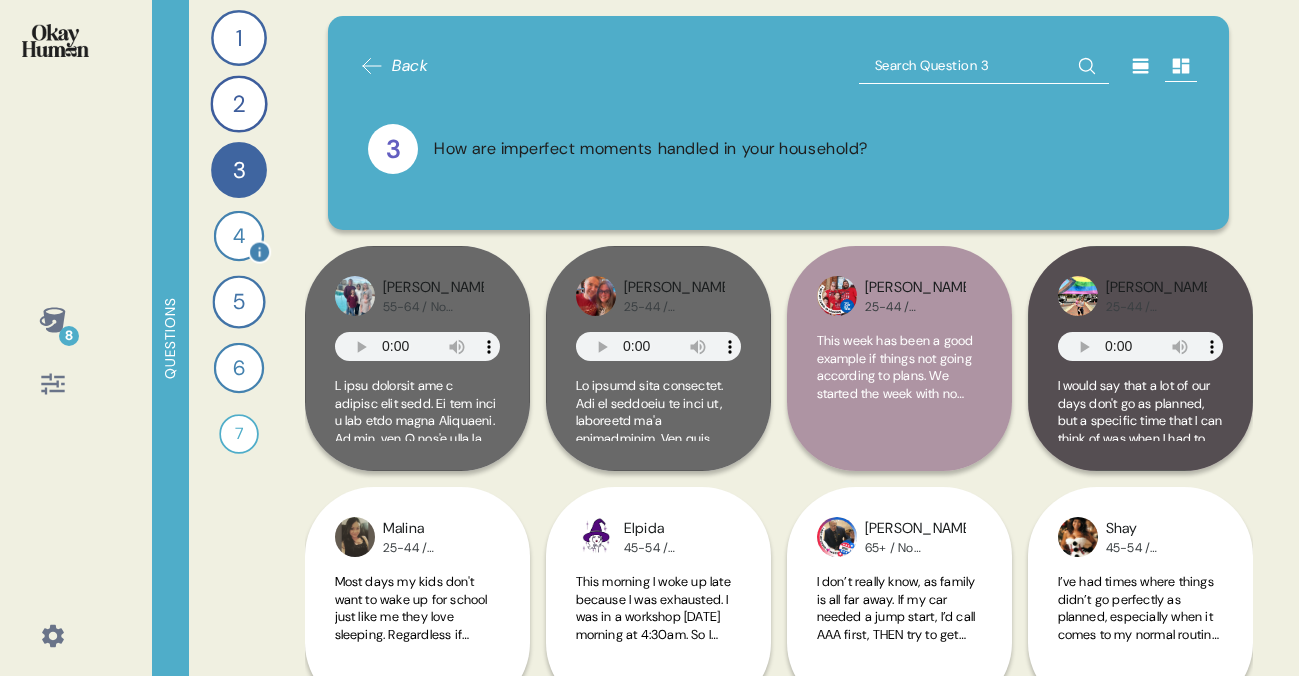 click on "4" at bounding box center [238, 236] 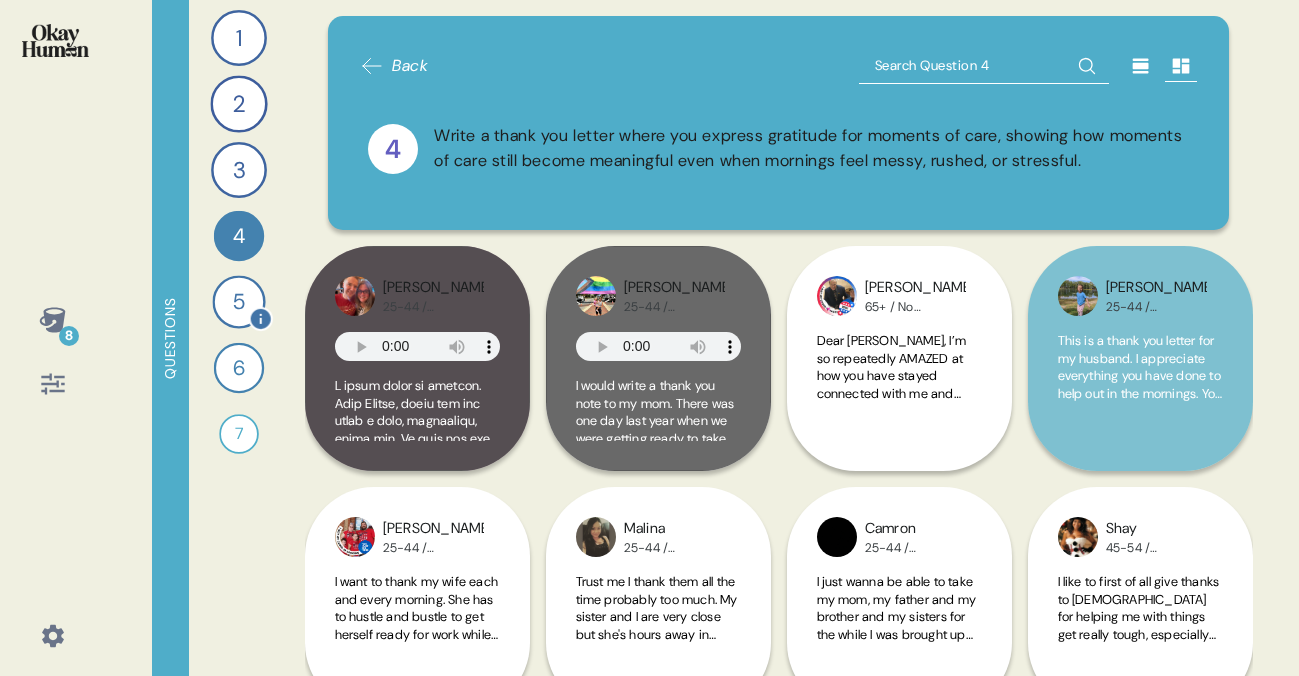 click on "5" at bounding box center [238, 301] 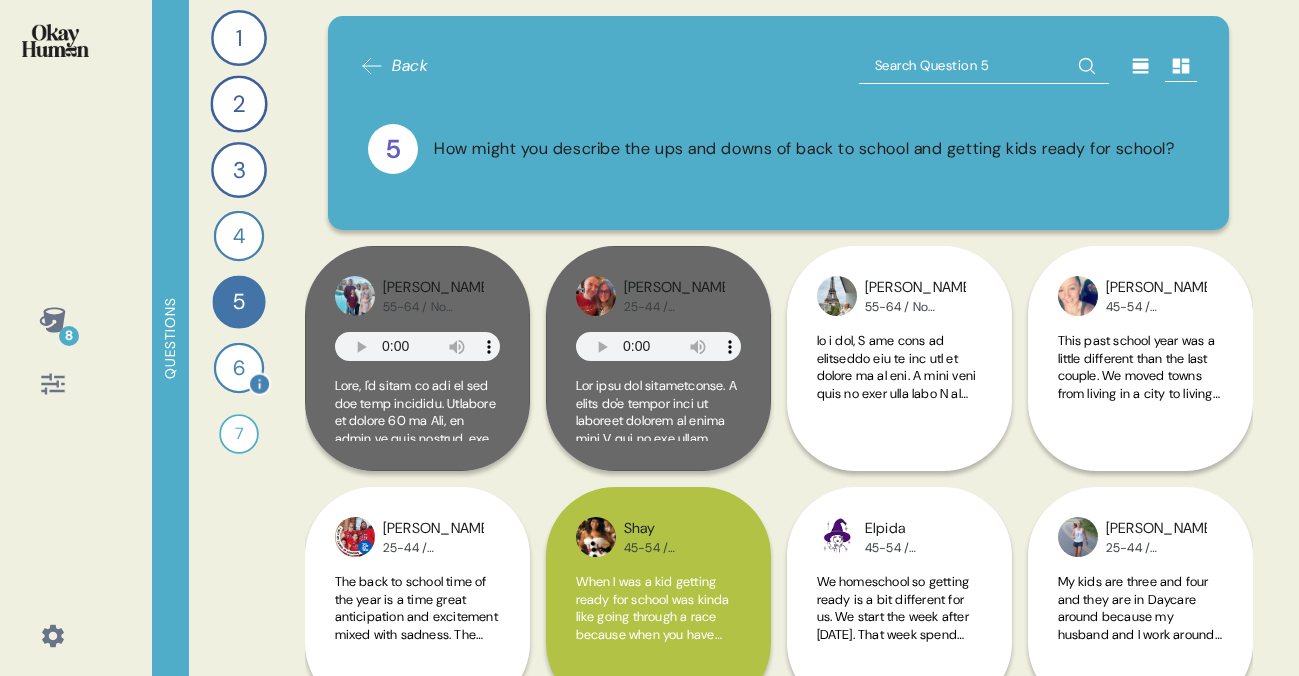 click on "6" at bounding box center (238, 368) 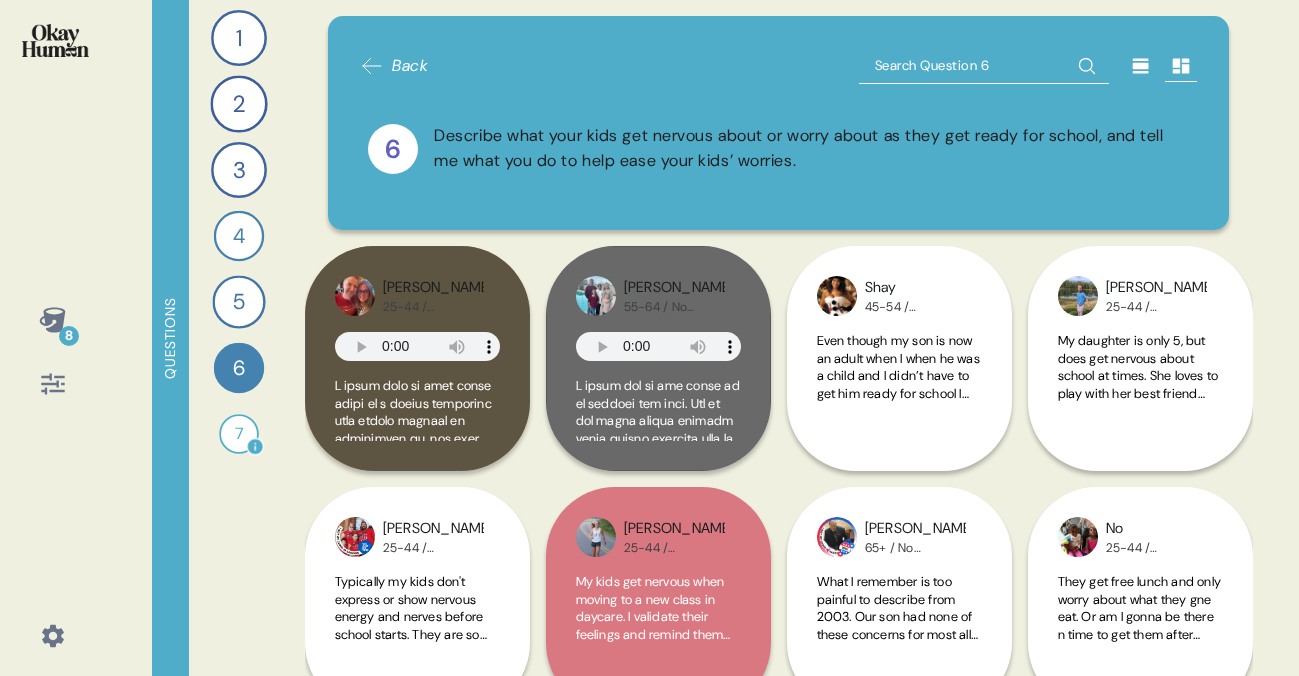 click on "7" at bounding box center (239, 434) 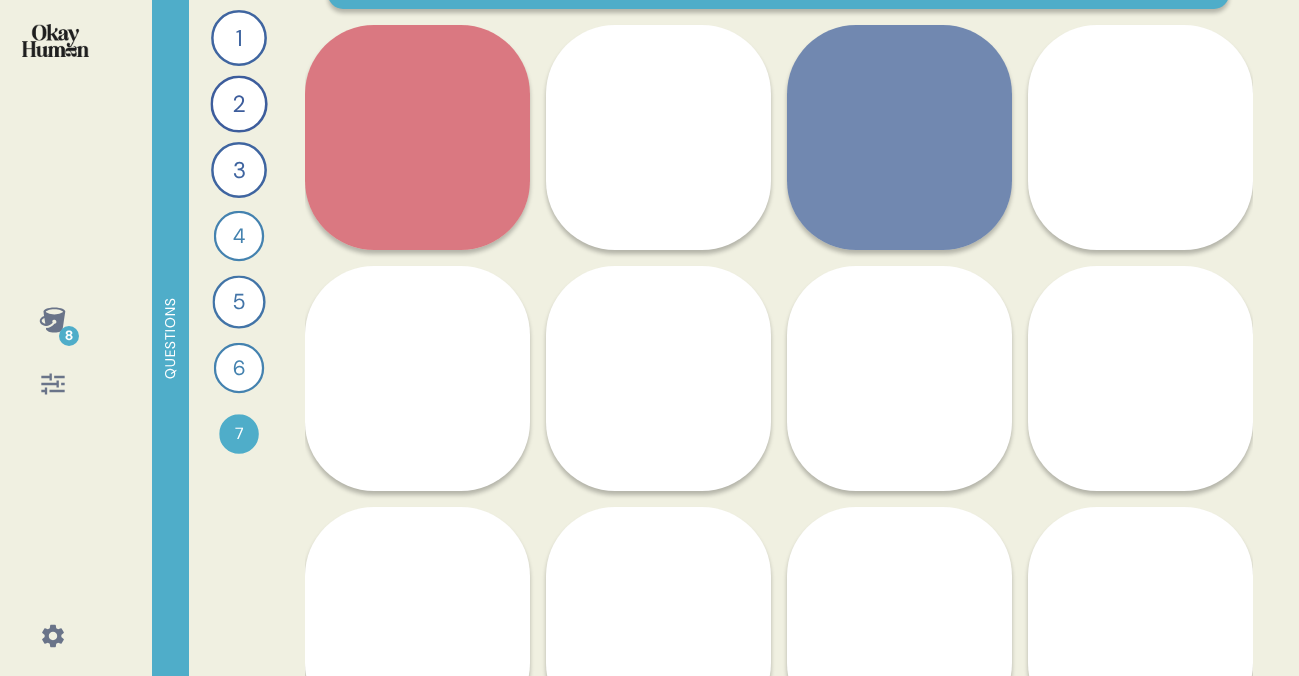 scroll, scrollTop: 0, scrollLeft: 0, axis: both 